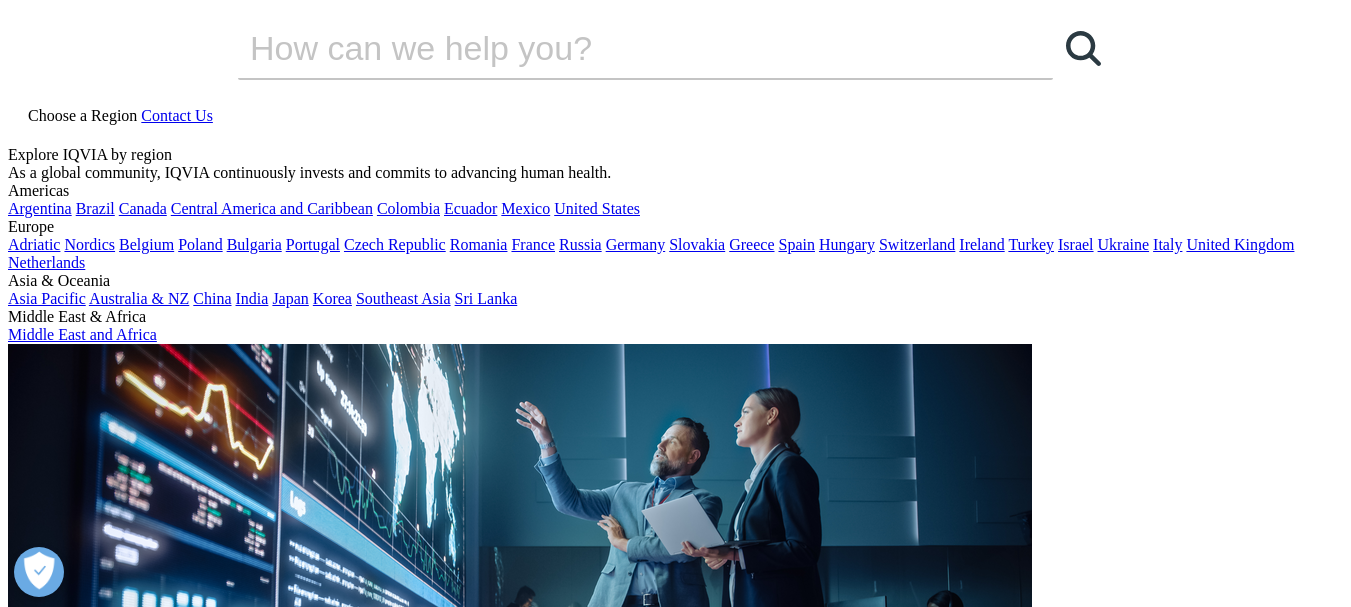 scroll, scrollTop: 0, scrollLeft: 0, axis: both 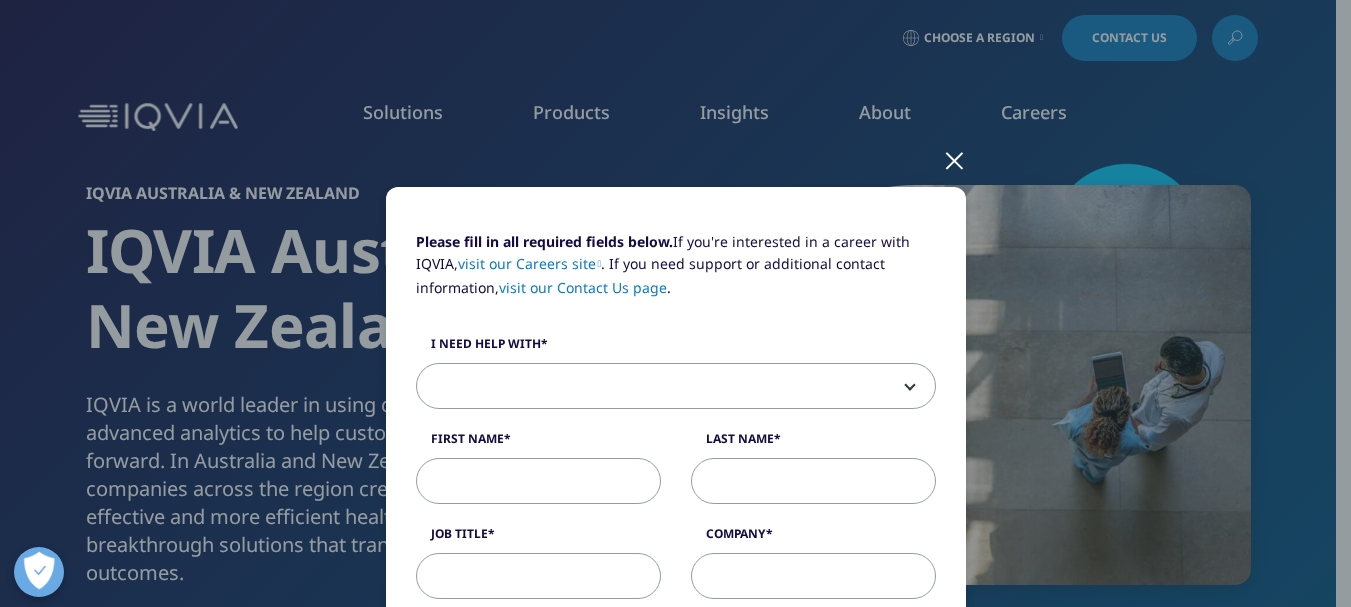 click at bounding box center [676, 387] 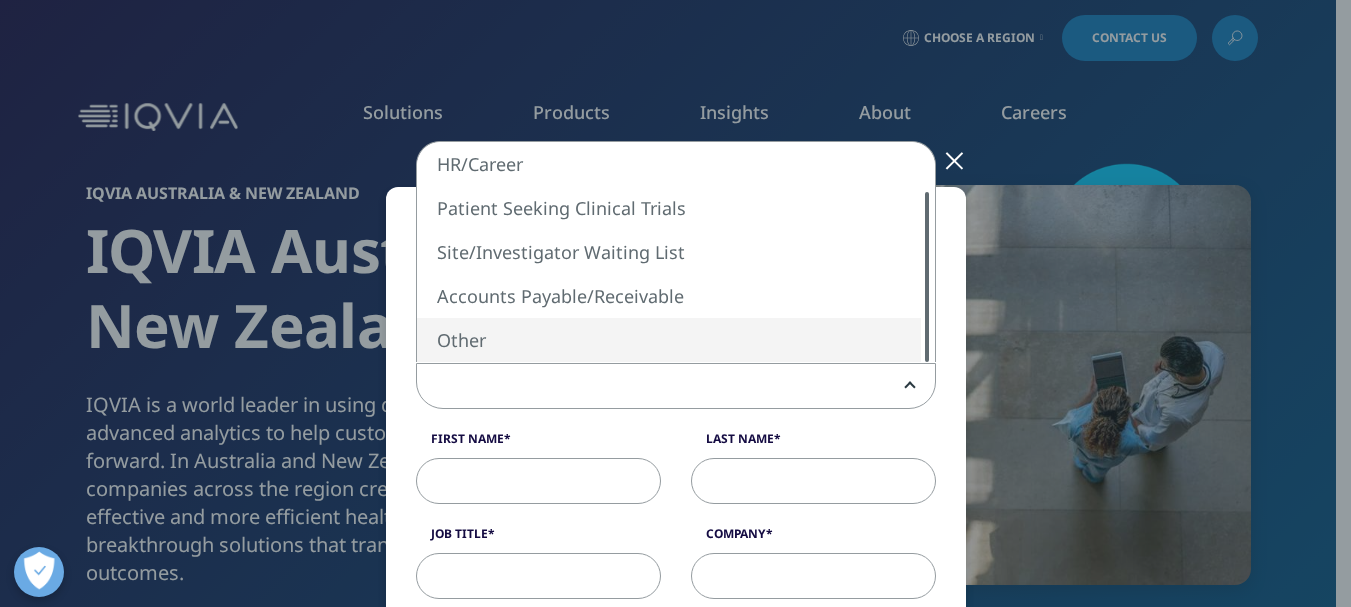 select on "Other" 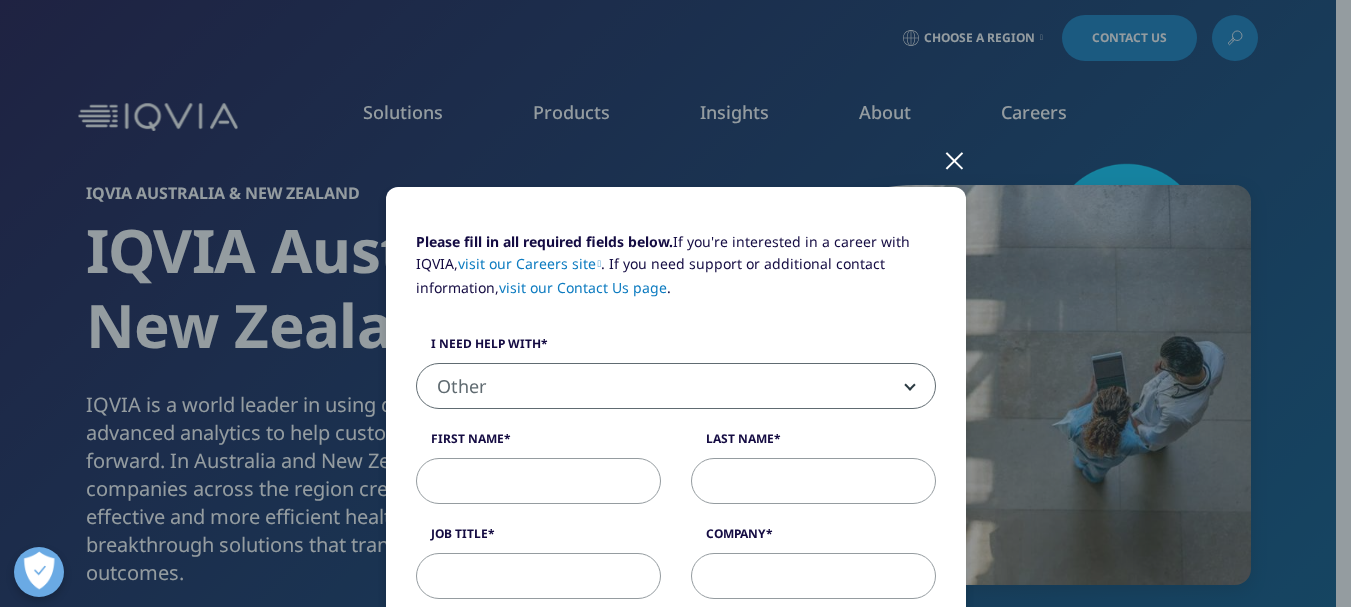 scroll, scrollTop: 67, scrollLeft: 0, axis: vertical 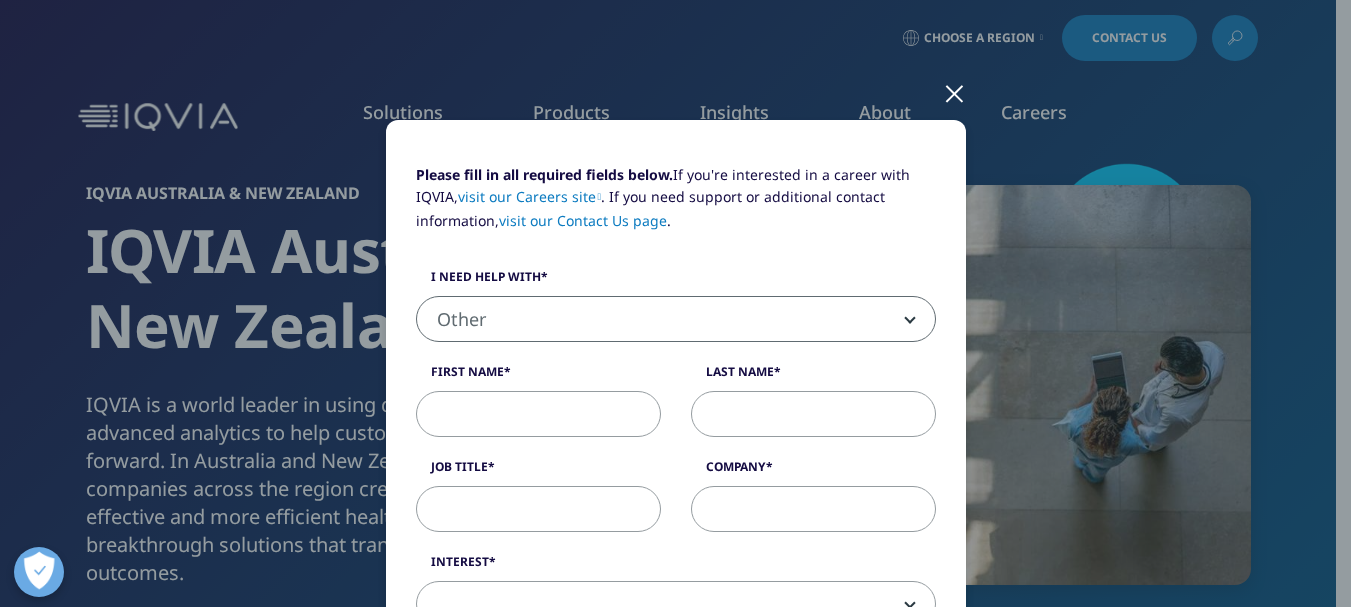 click on "First Name" at bounding box center (538, 414) 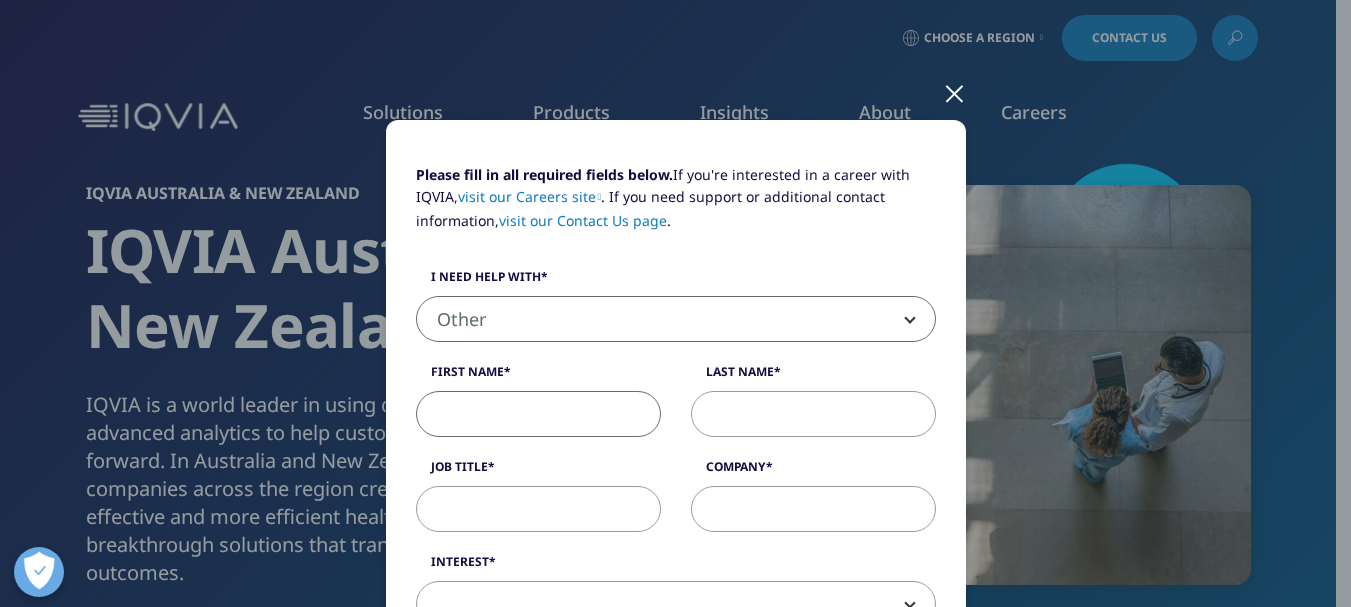 type on "Michelle" 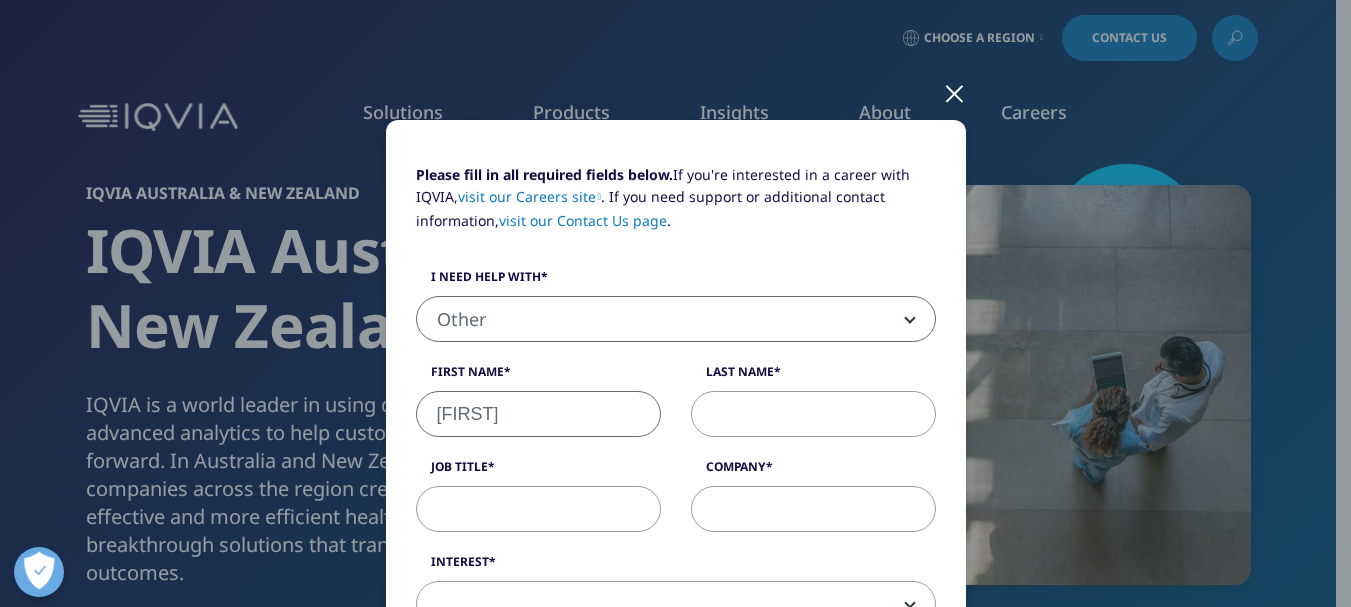 type on "Clarkson" 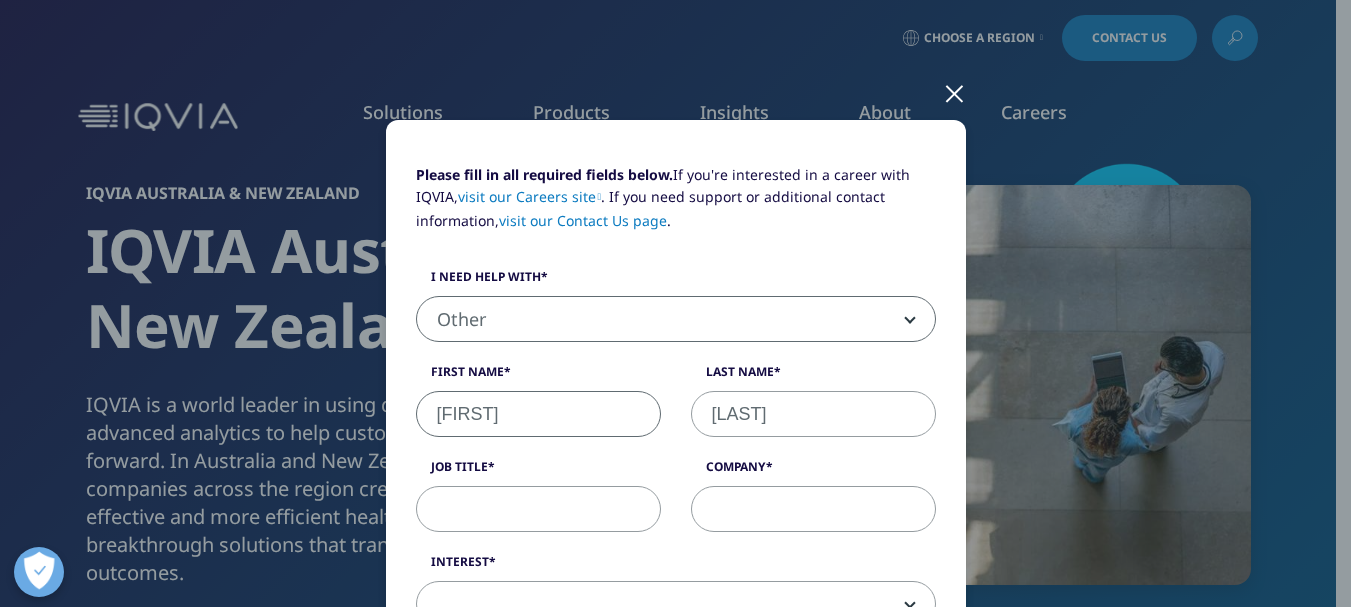 type on "tonymichpe@yahoo.com.au" 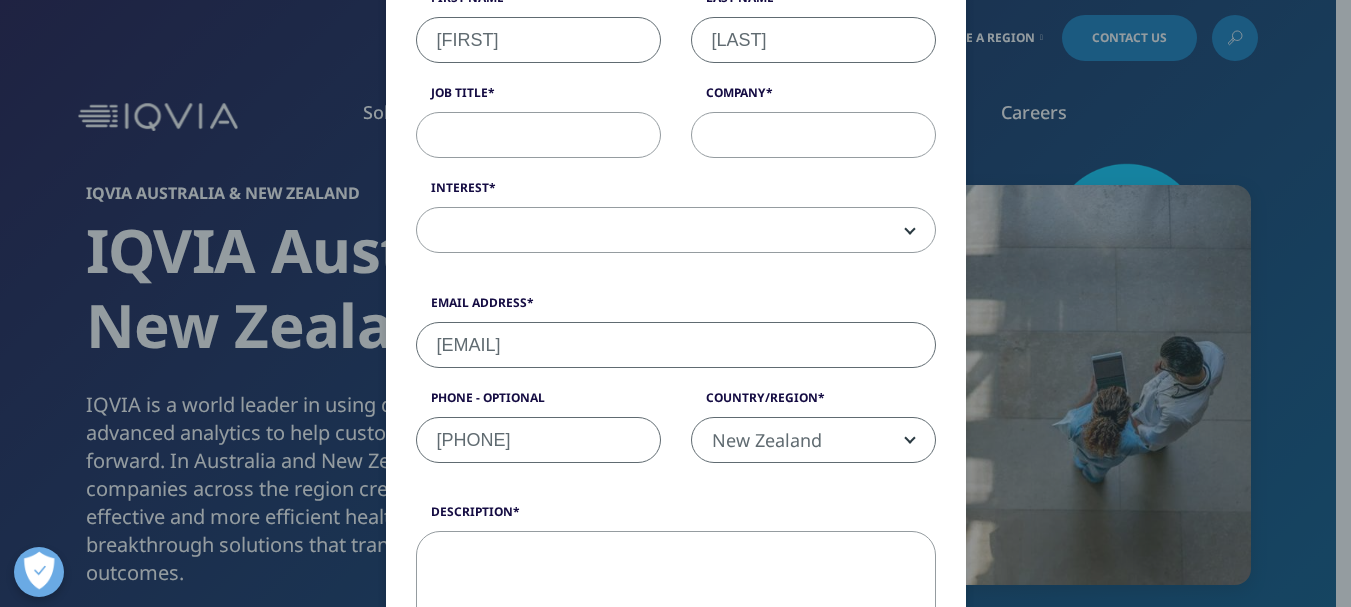scroll, scrollTop: 442, scrollLeft: 0, axis: vertical 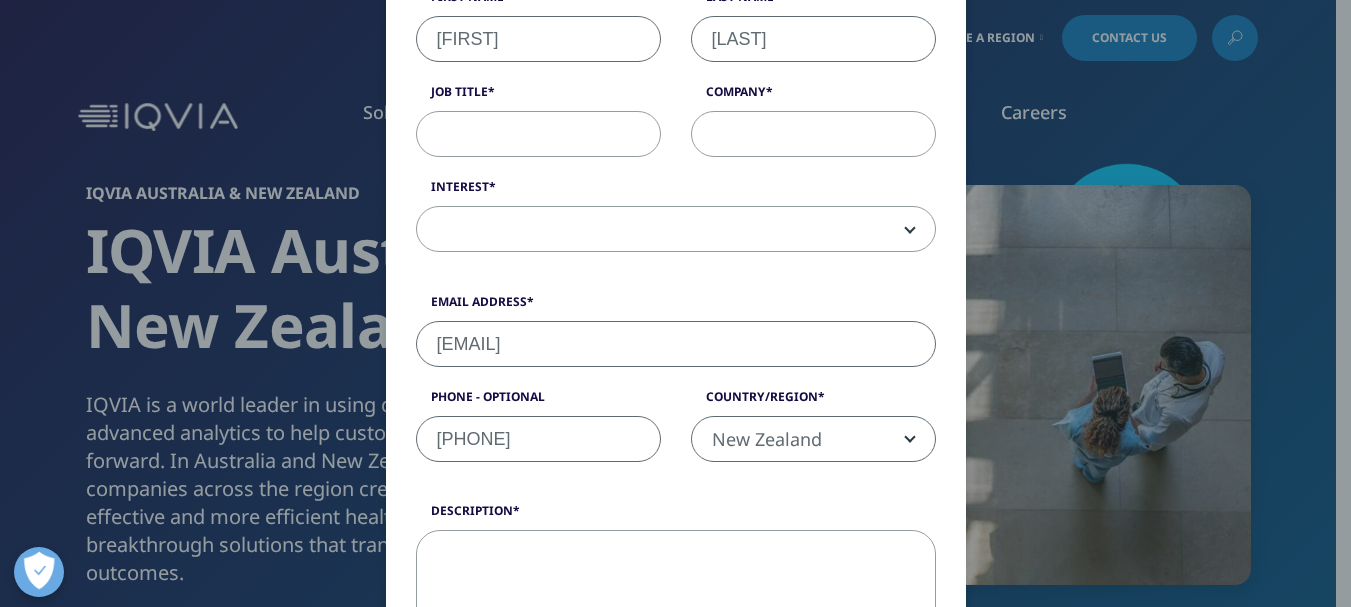 click on "Job Title" at bounding box center (538, 134) 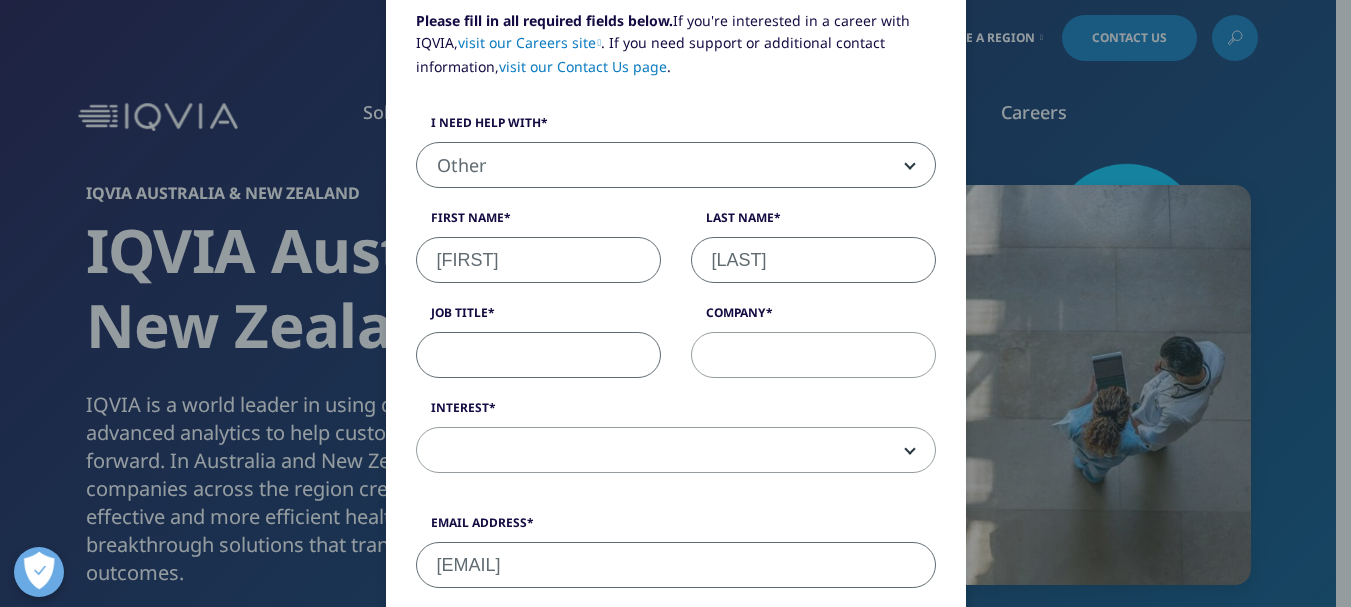 scroll, scrollTop: 176, scrollLeft: 0, axis: vertical 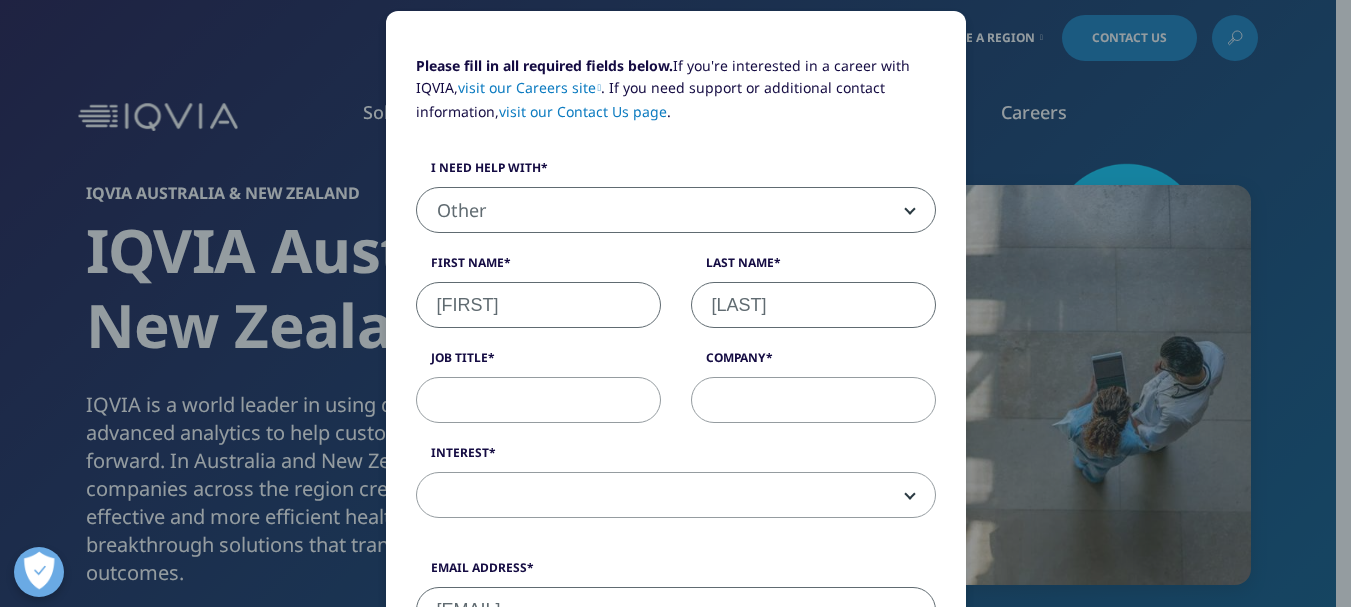 click on "visit our Contact Us page" at bounding box center (583, 111) 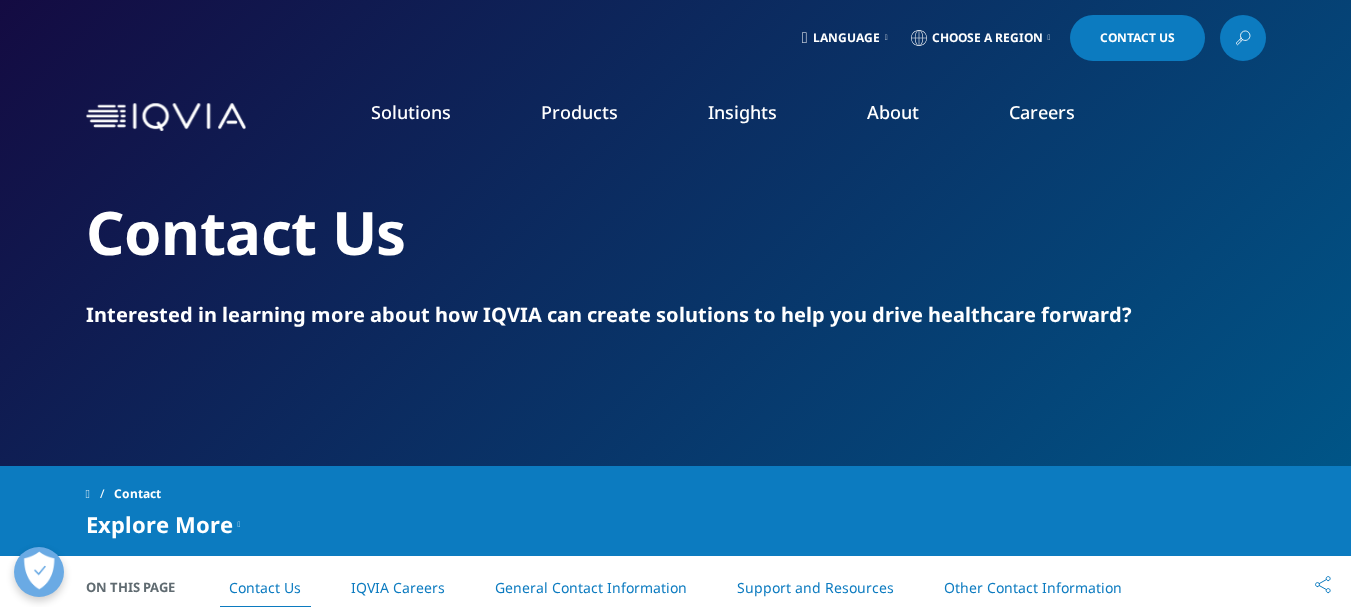 scroll, scrollTop: 0, scrollLeft: 0, axis: both 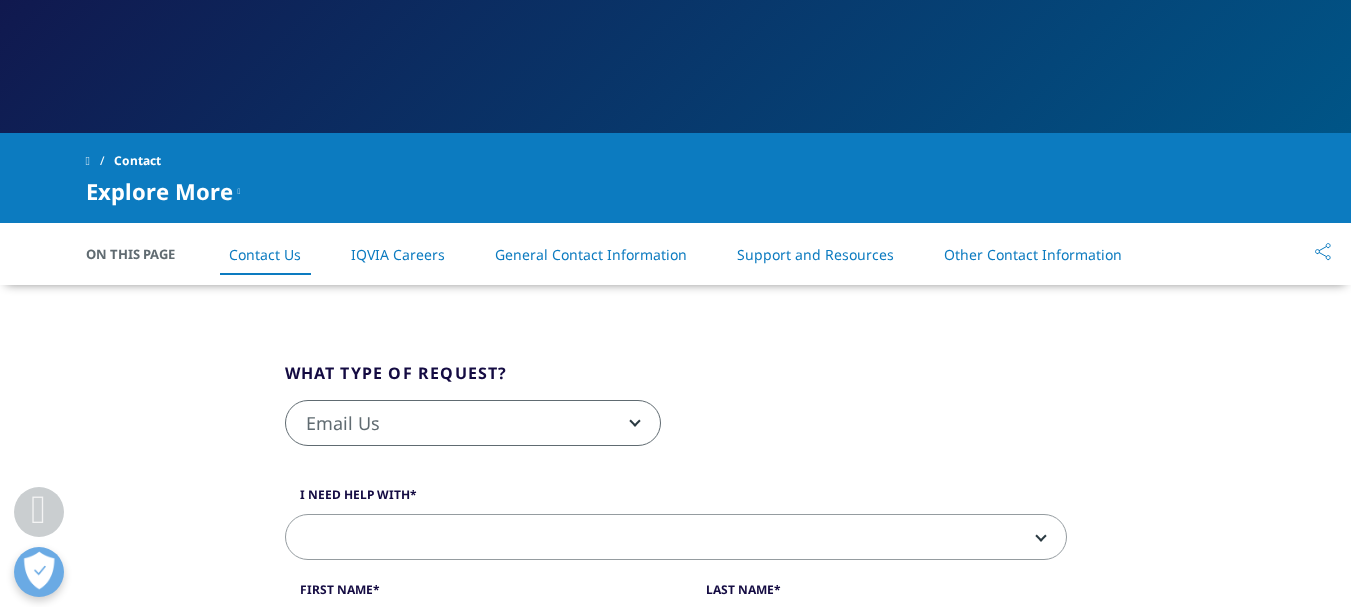 click on "Email Us" at bounding box center (473, 424) 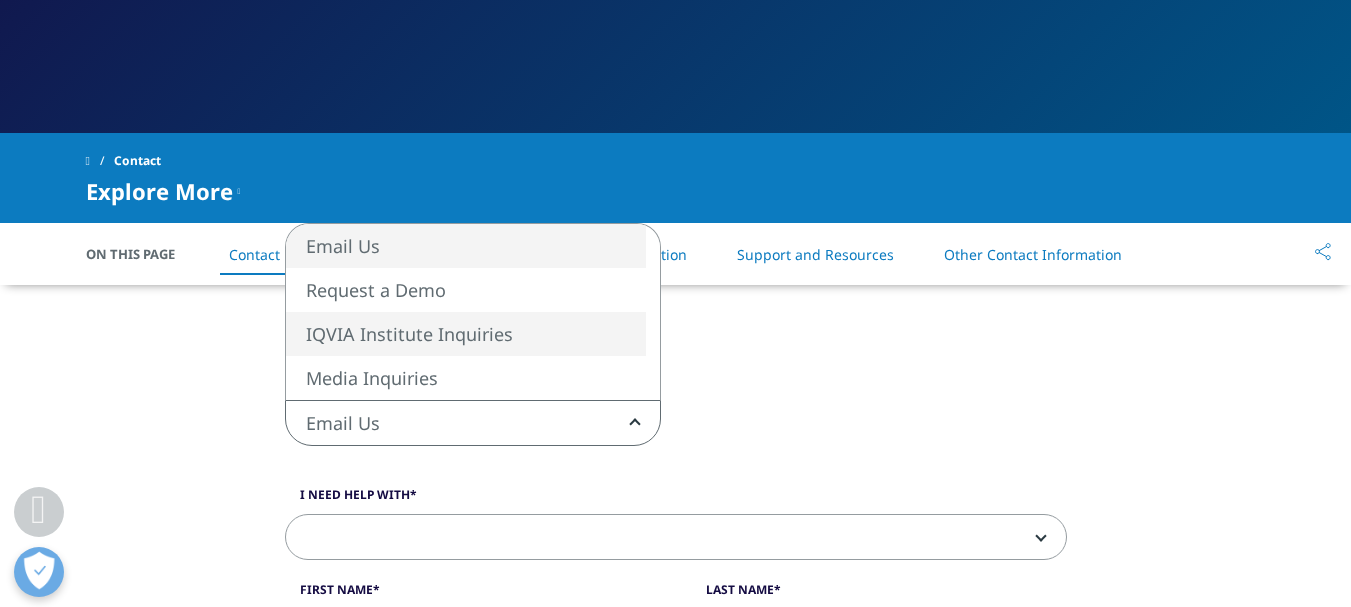 select on "https://www.iqvia.com/contact/institute" 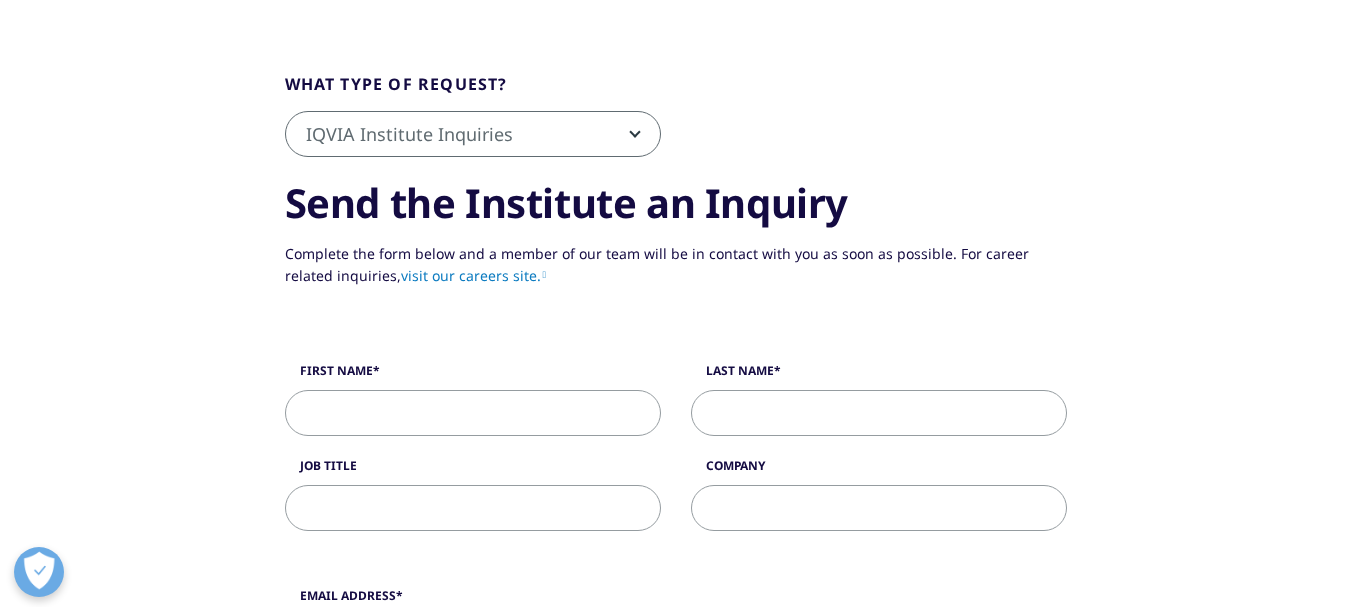 scroll, scrollTop: 467, scrollLeft: 0, axis: vertical 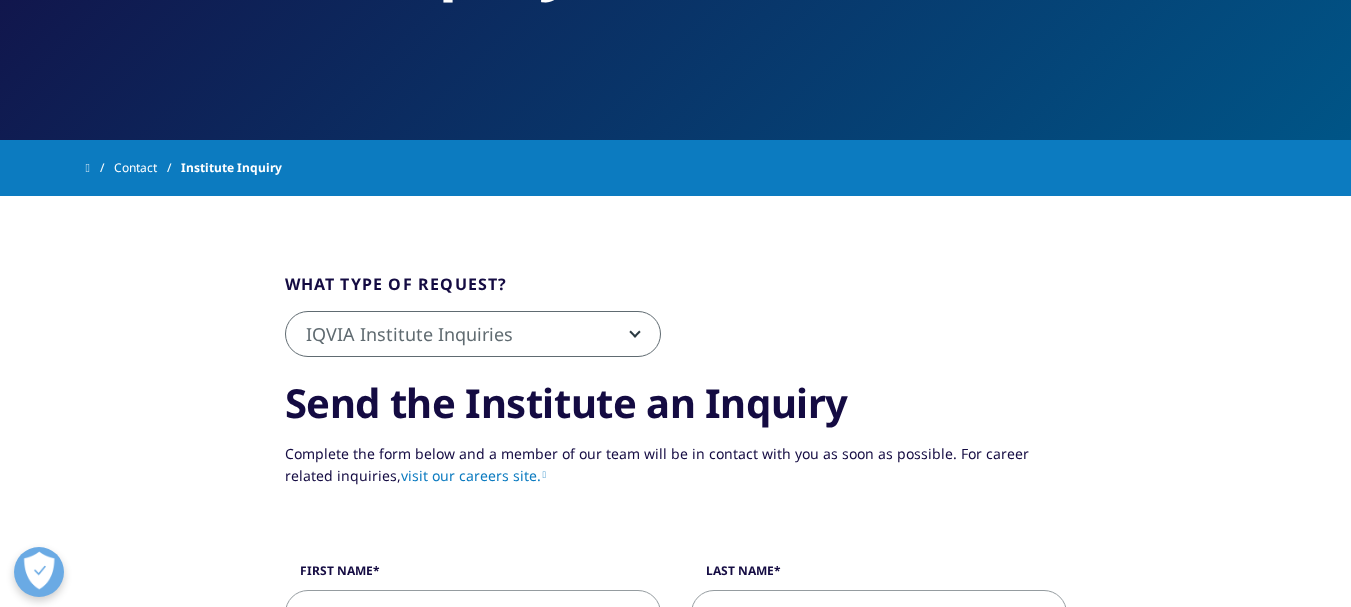 click on "IQVIA Institute Inquiries" at bounding box center (473, 335) 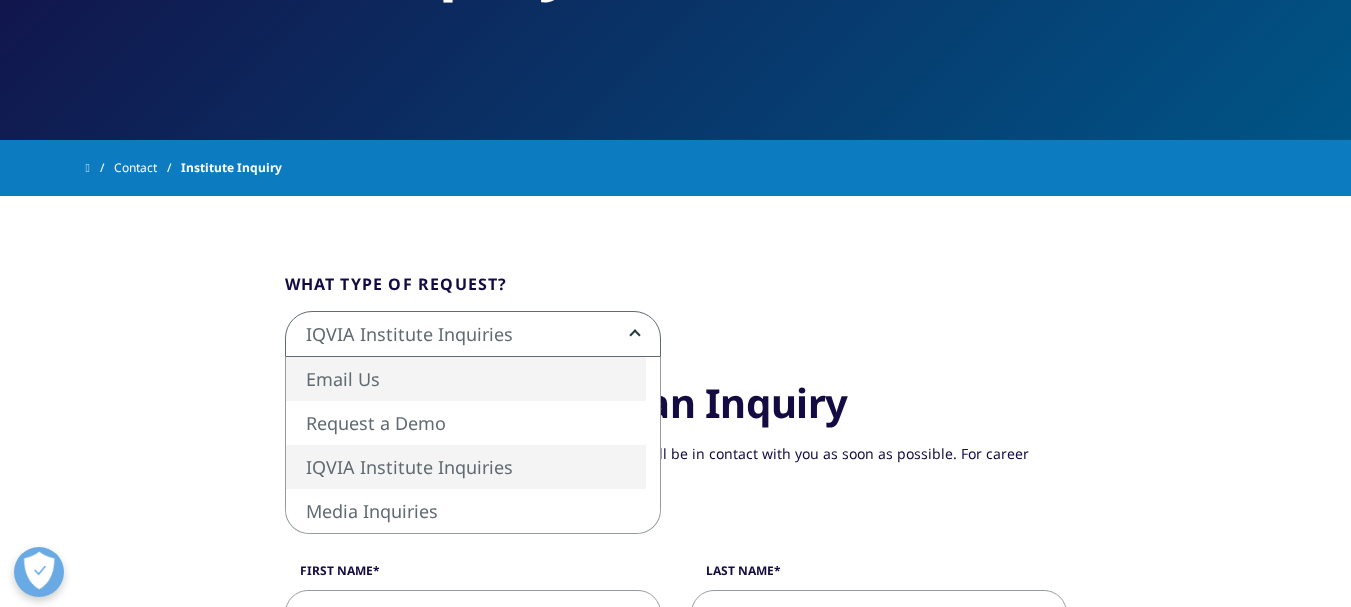 select on "https://www.iqvia.com/contact/rfp" 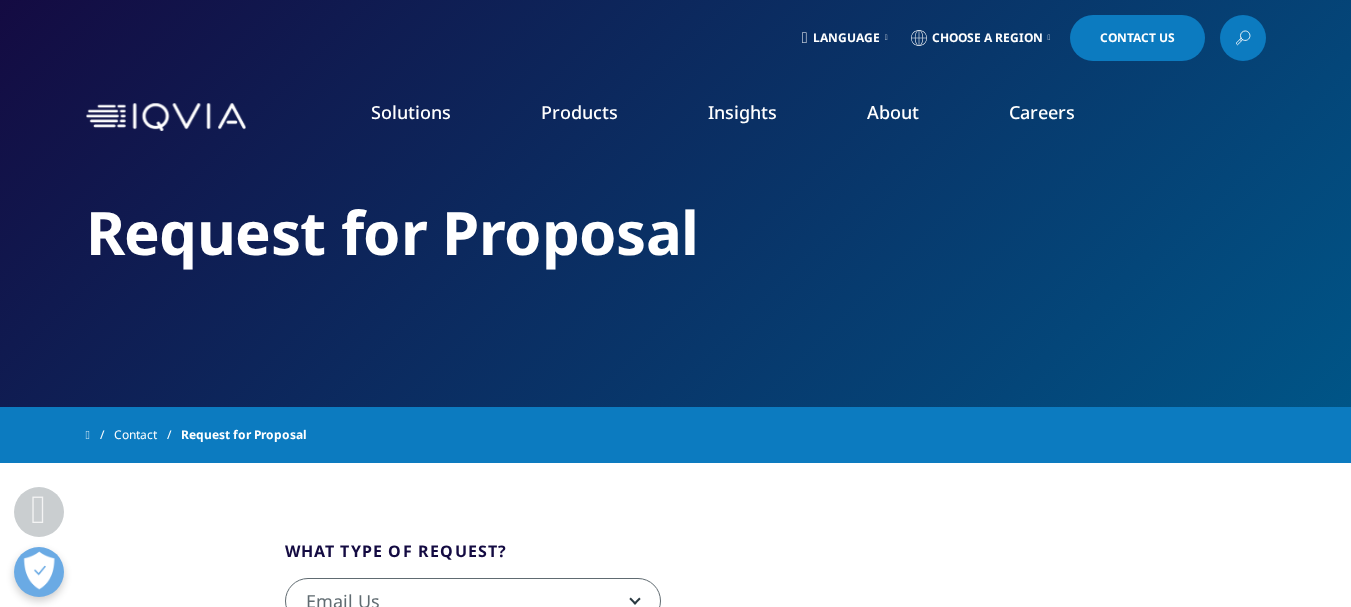 scroll, scrollTop: 333, scrollLeft: 0, axis: vertical 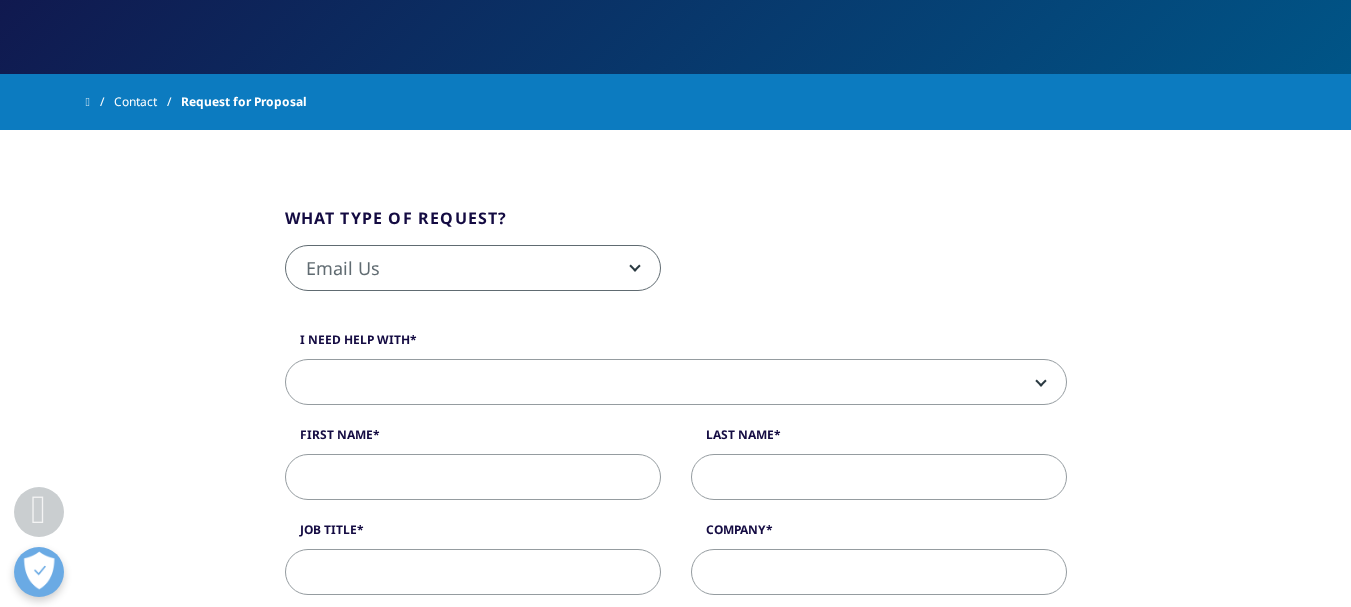 click at bounding box center (676, 383) 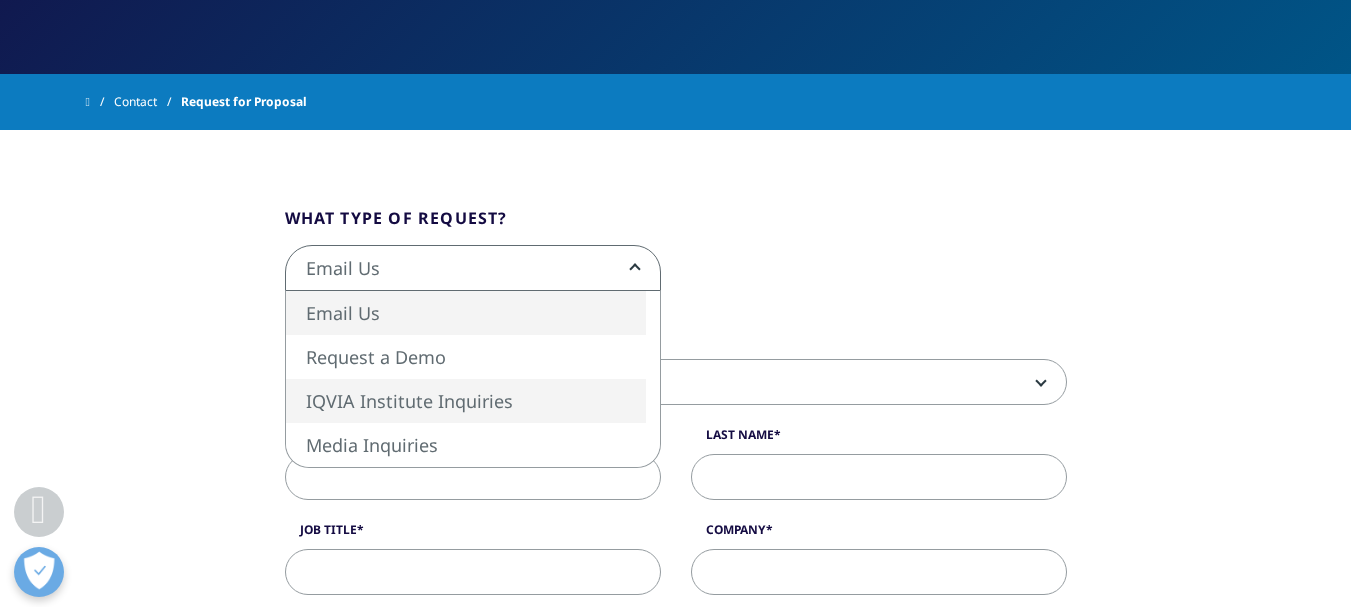 select on "https://www.iqvia.com/contact/institute" 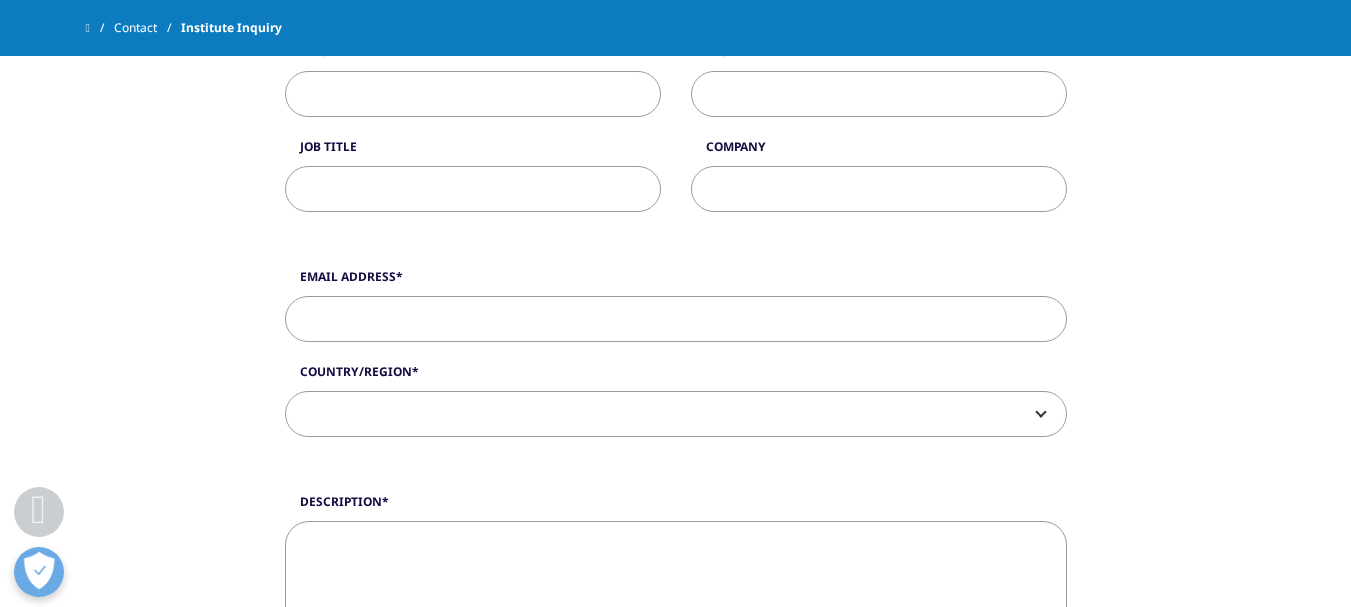 scroll, scrollTop: 733, scrollLeft: 0, axis: vertical 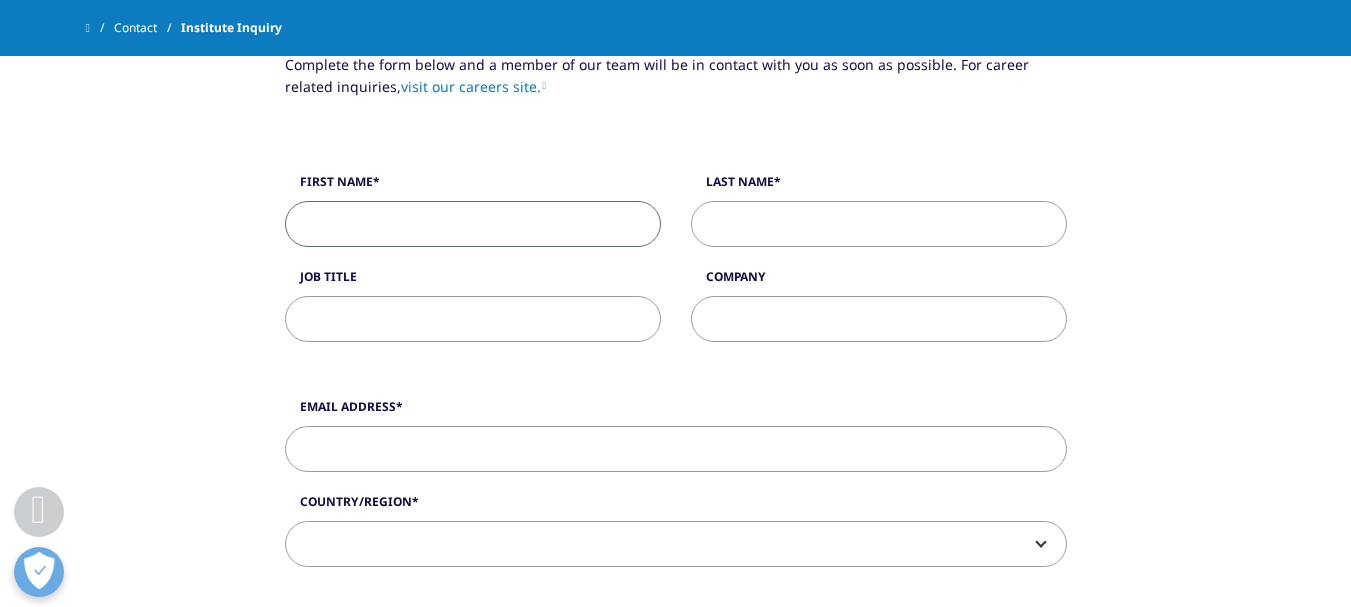 click on "First Name" at bounding box center (473, 224) 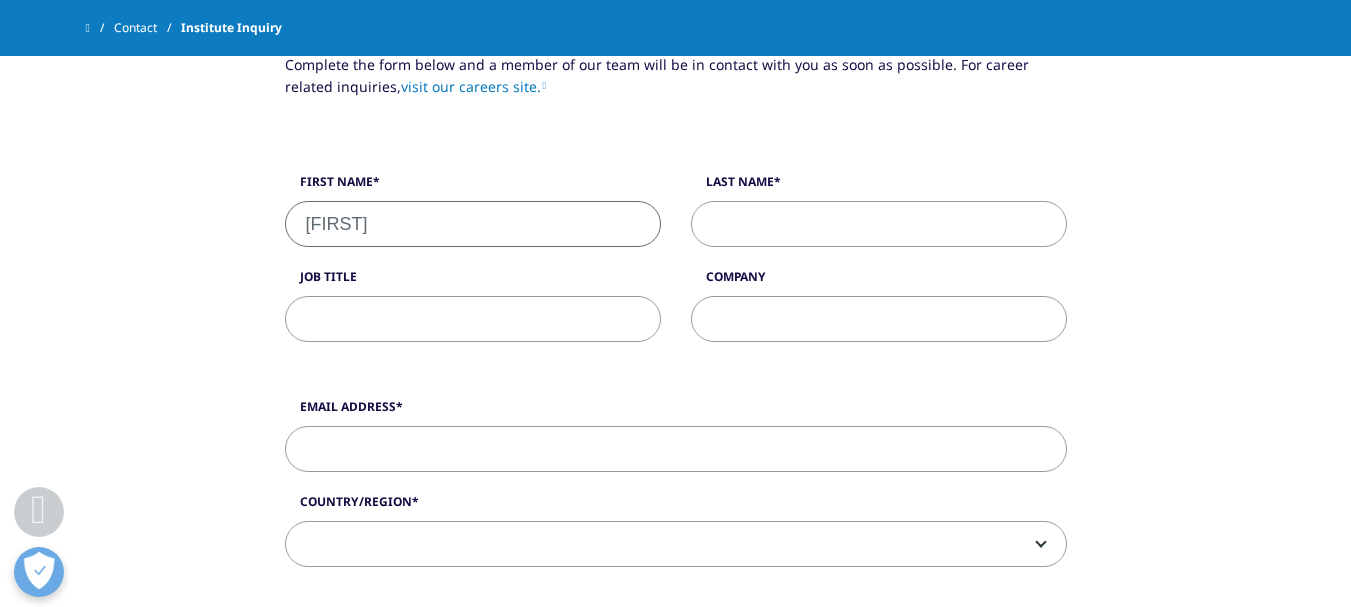type on "[LAST]" 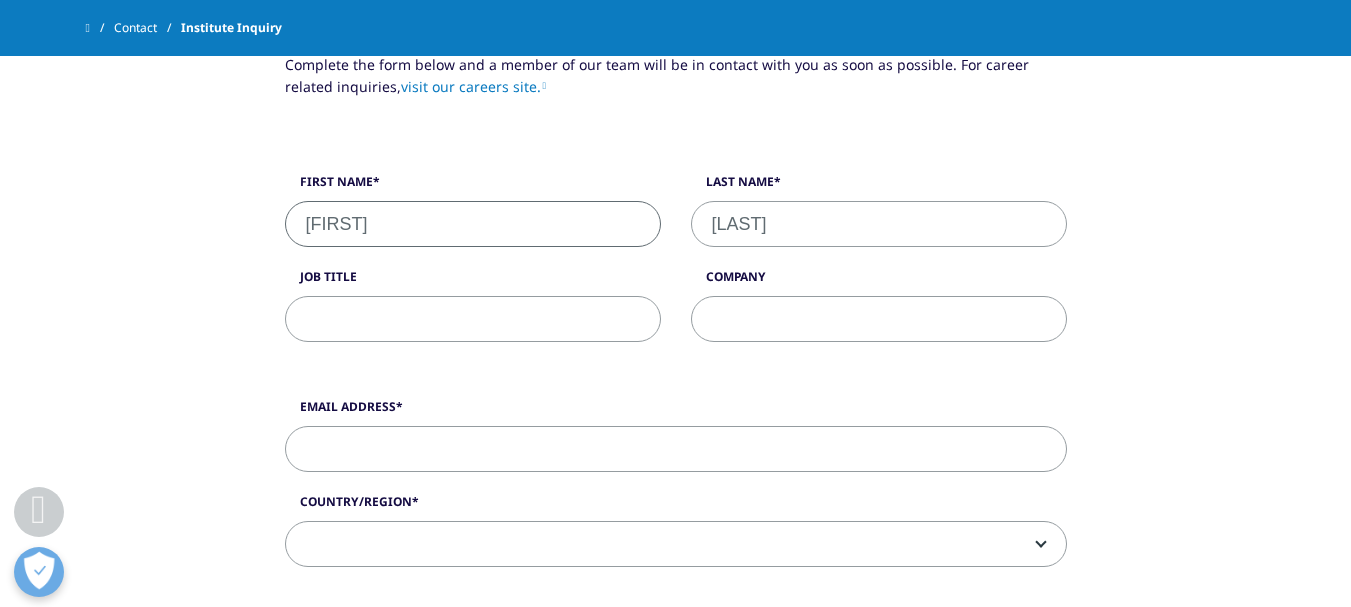 type on "[EMAIL]" 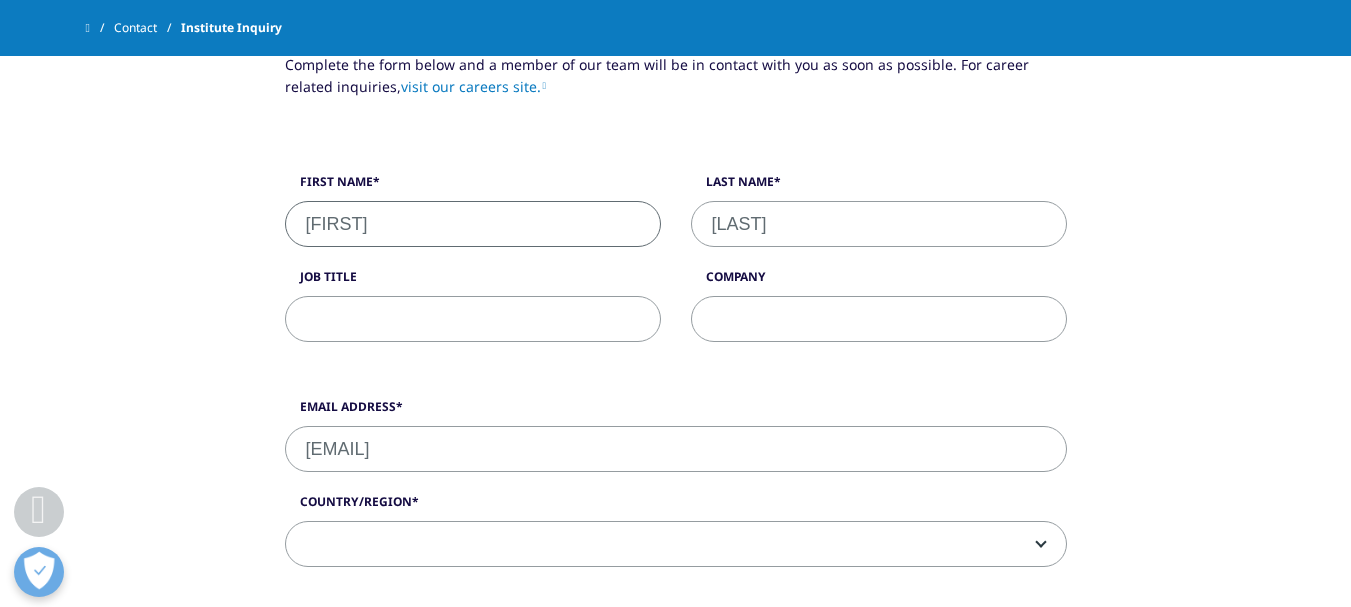 select on "New Zealand" 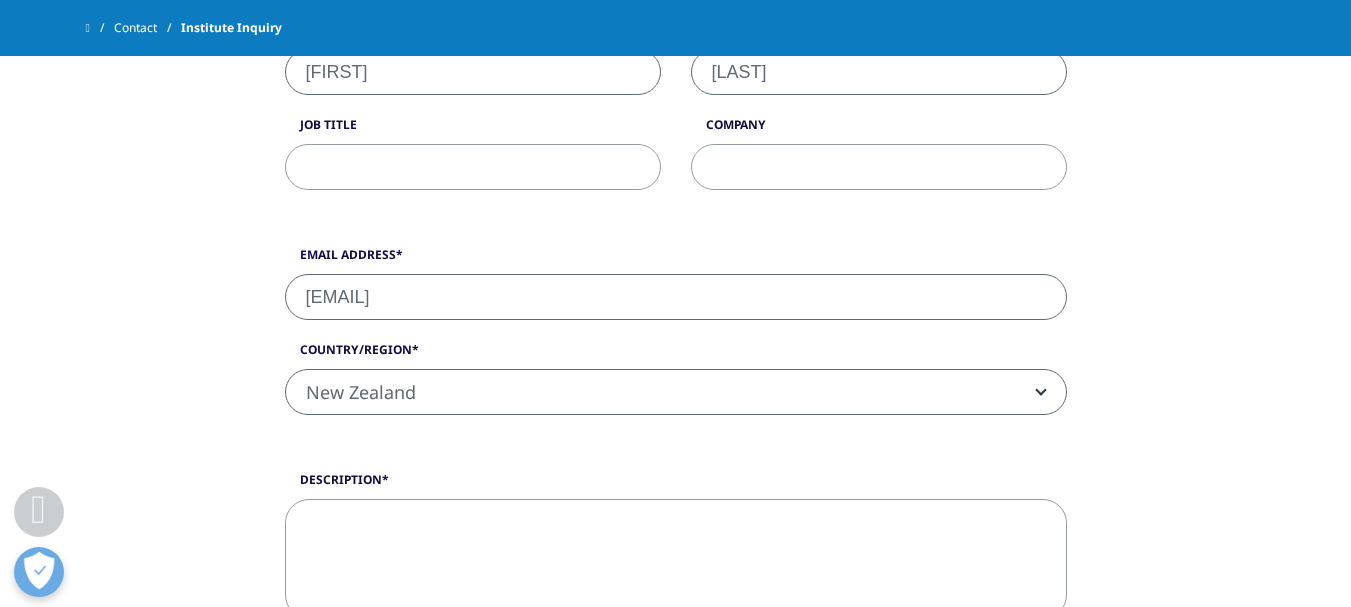 scroll, scrollTop: 933, scrollLeft: 0, axis: vertical 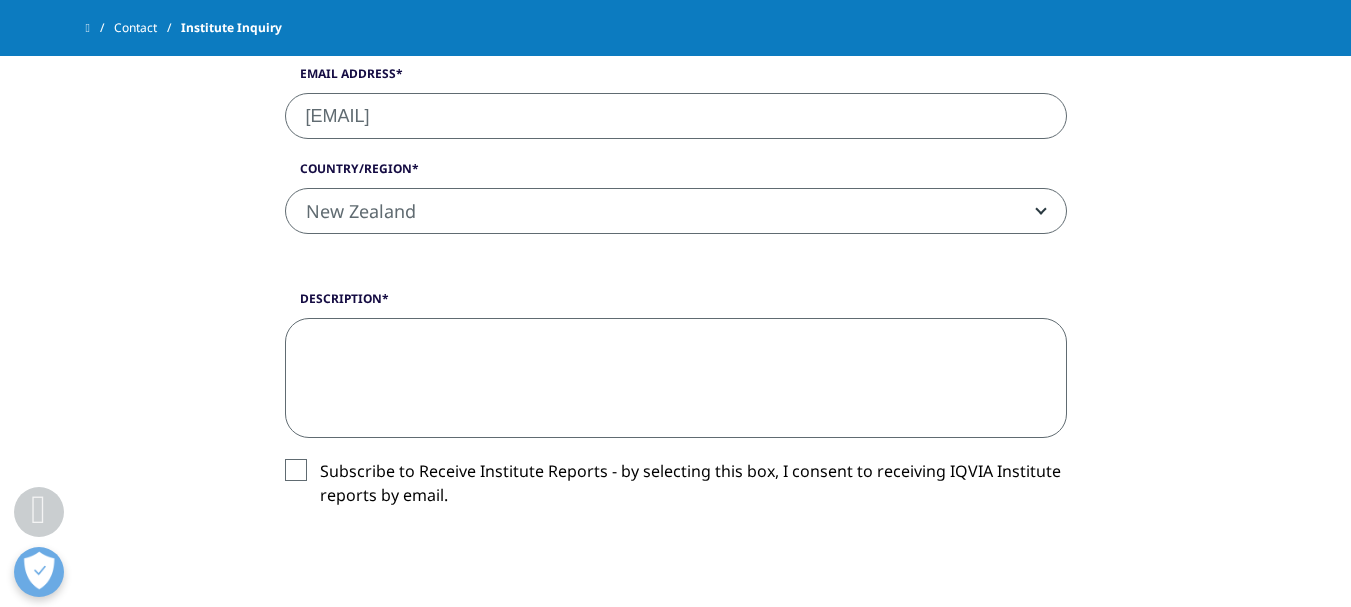 click on "Description" at bounding box center (676, 378) 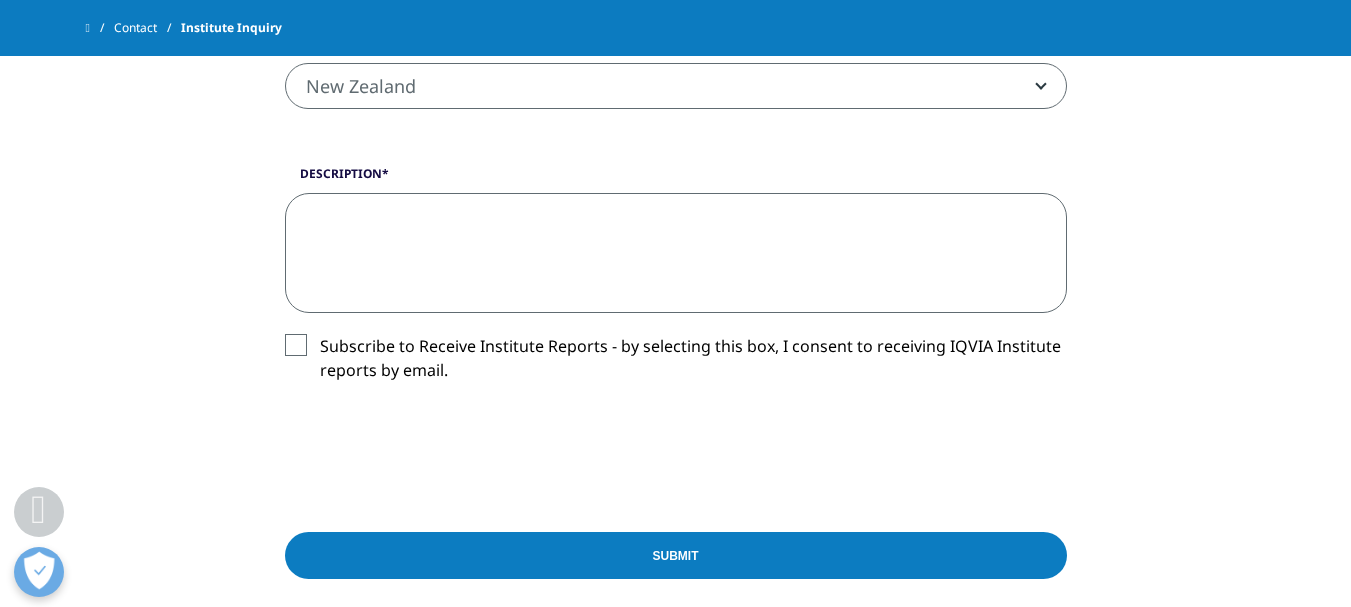 scroll, scrollTop: 1067, scrollLeft: 0, axis: vertical 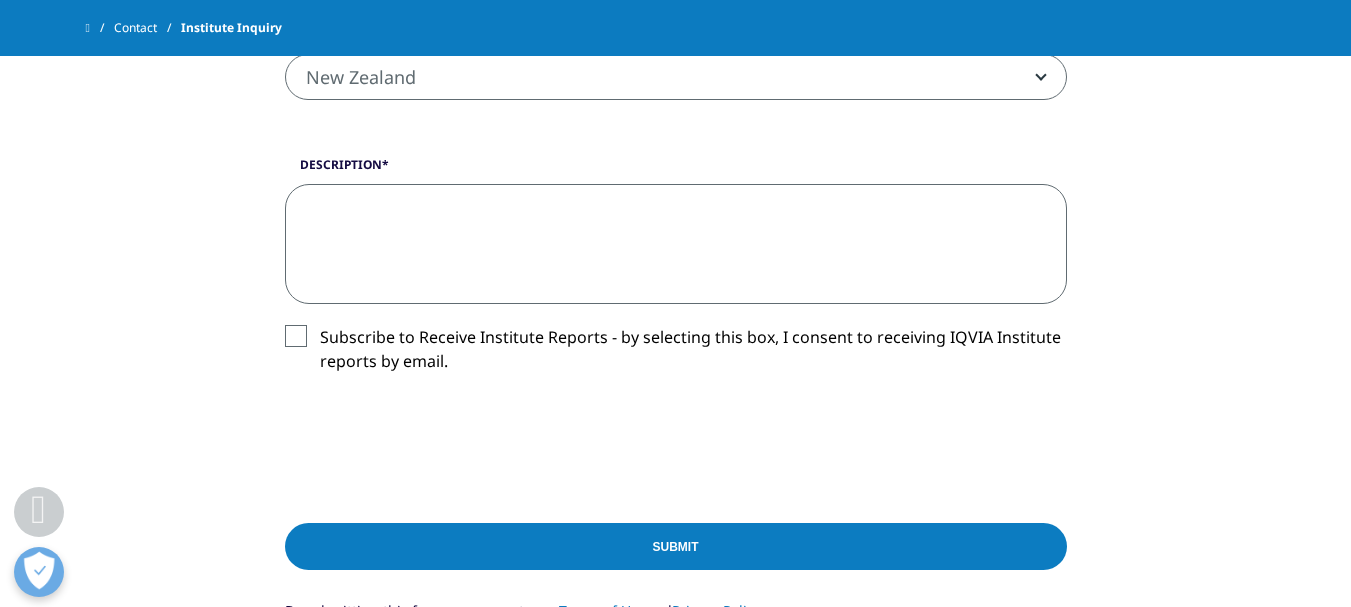 paste on "IQVIA Qualitative Interviews" 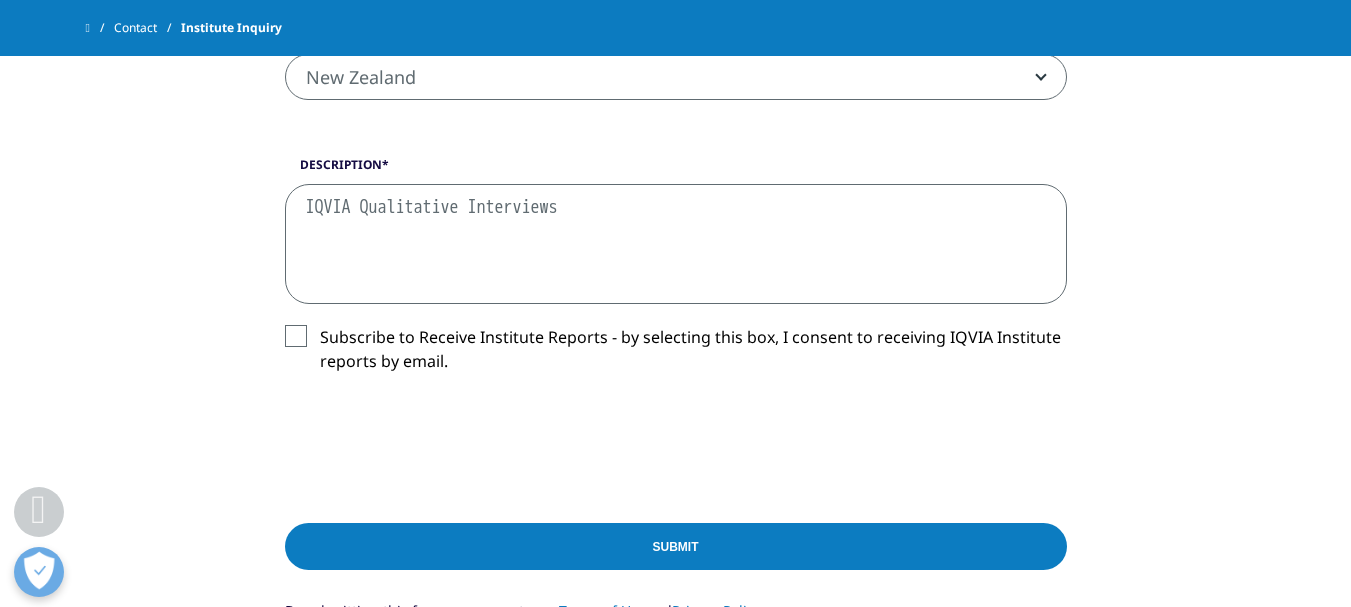 drag, startPoint x: 602, startPoint y: 226, endPoint x: 279, endPoint y: 245, distance: 323.55835 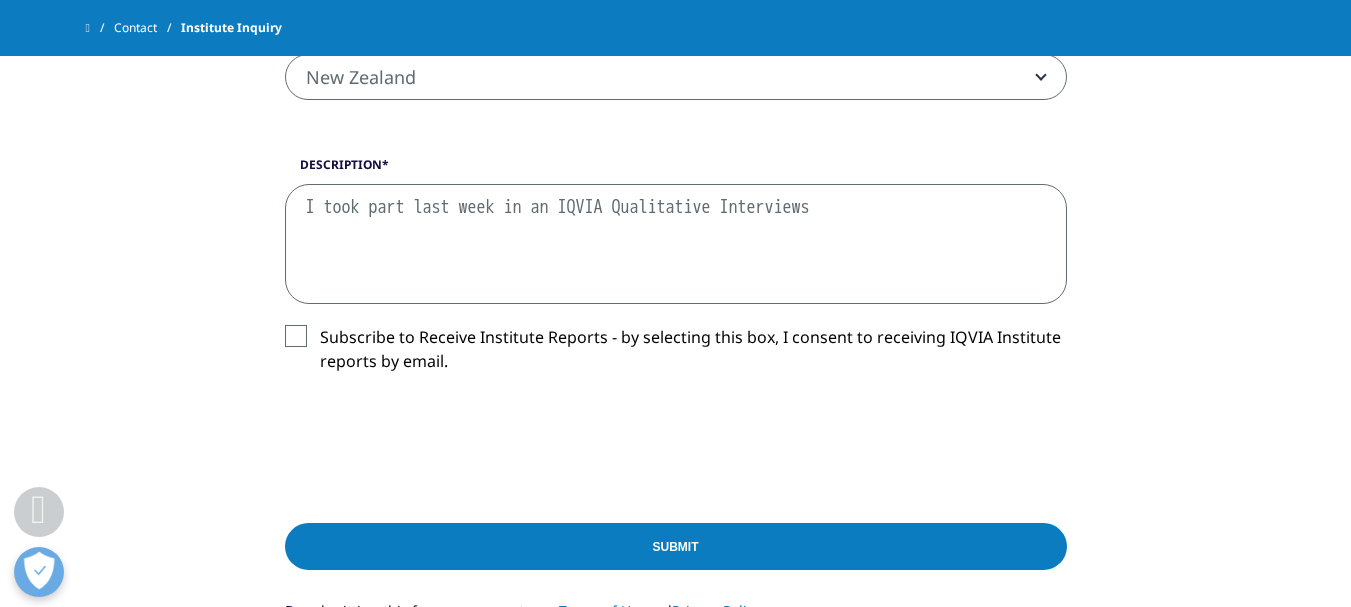 click on "I took part last week in an IQVIA Qualitative Interviews" at bounding box center (676, 244) 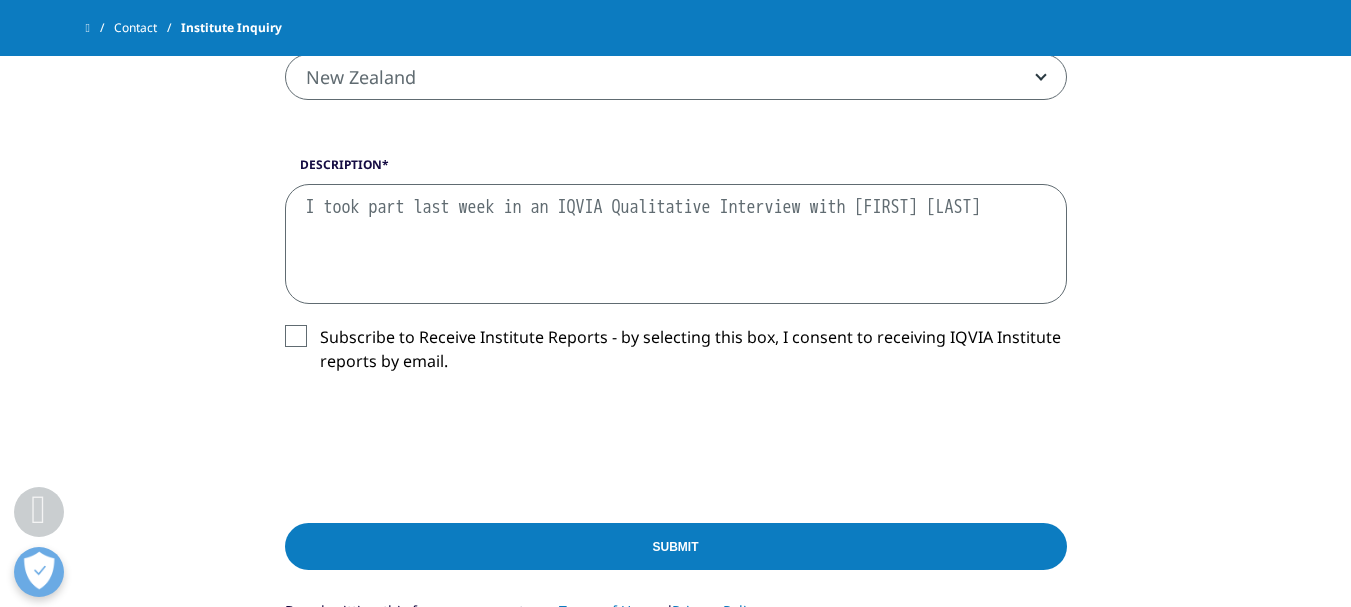 click on "I took part last week in an IQVIA Qualitative Interview with [FIRST] [LAST]" at bounding box center (676, 244) 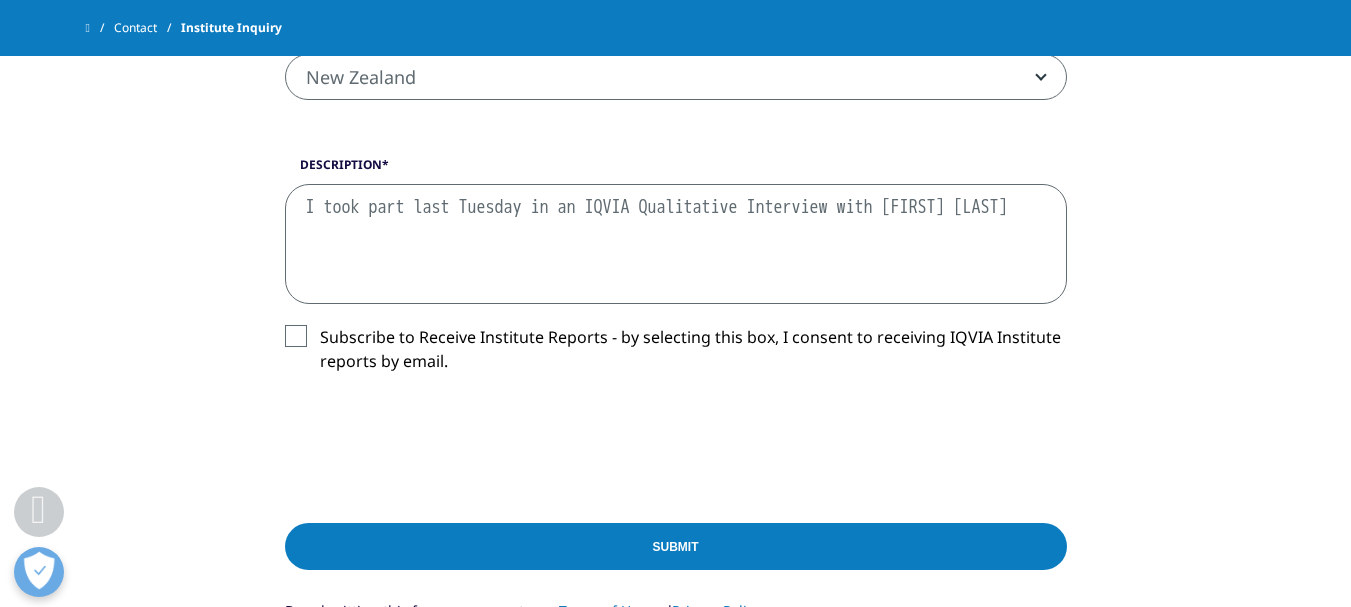 click on "I took part last Tuesday in an IQVIA Qualitative Interview with [FIRST] [LAST]" at bounding box center (676, 244) 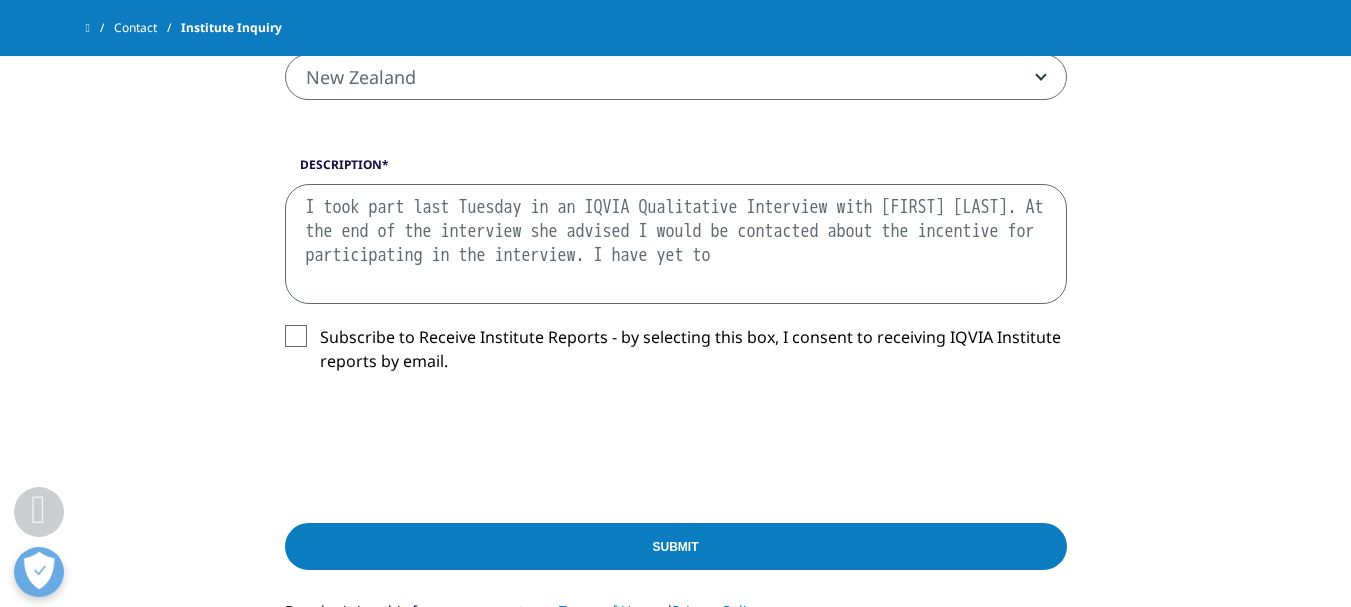 drag, startPoint x: 309, startPoint y: 254, endPoint x: 367, endPoint y: 253, distance: 58.00862 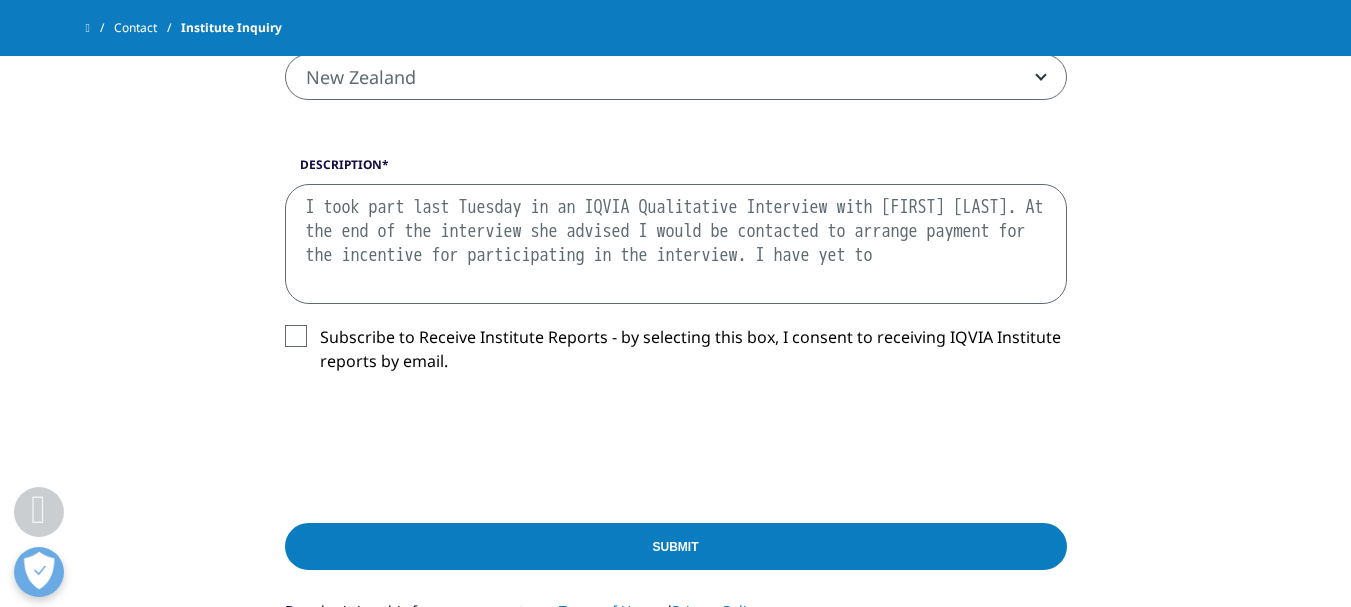 click on "I took part last Tuesday in an IQVIA Qualitative Interview with [FIRST] [LAST]. At the end of the interview she advised I would be contacted to arrange payment for the incentive for participating in the interview. I have yet to" at bounding box center (676, 244) 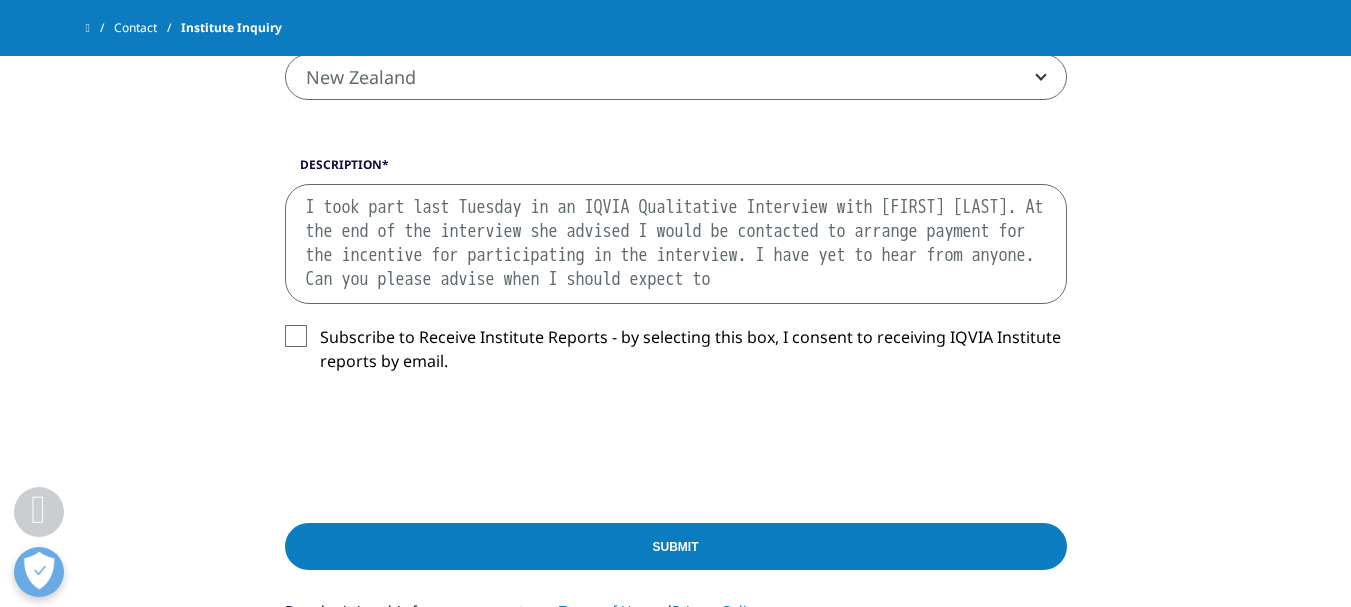scroll, scrollTop: 11, scrollLeft: 0, axis: vertical 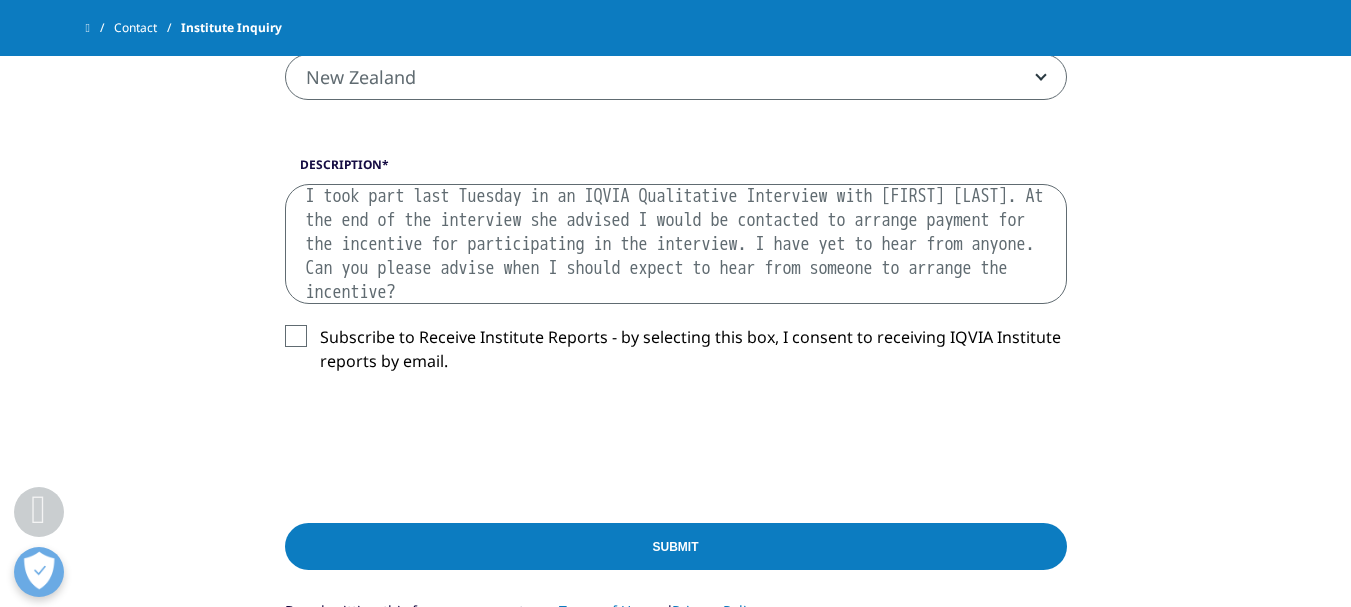 type on "I took part last Tuesday in an IQVIA Qualitative Interview with [FIRST] [LAST]. At the end of the interview she advised I would be contacted to arrange payment for the incentive for participating in the interview. I have yet to hear from anyone. Can you please advise when I should expect to hear from someone to arrange the incentive?" 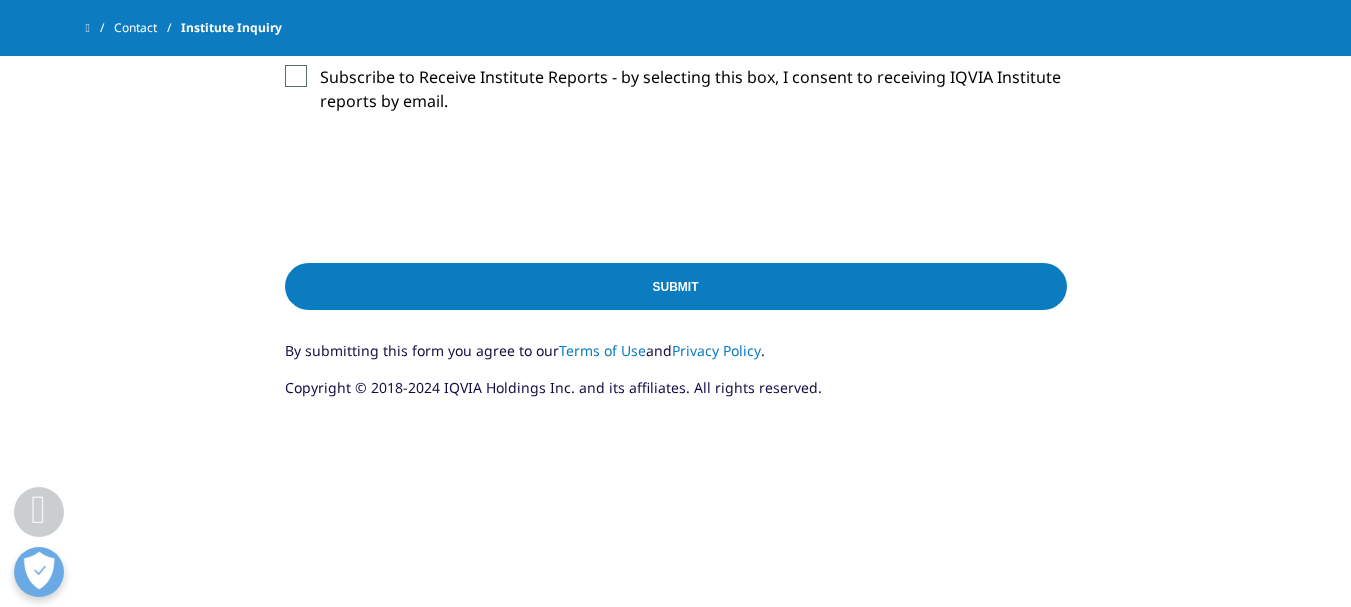 scroll, scrollTop: 1333, scrollLeft: 0, axis: vertical 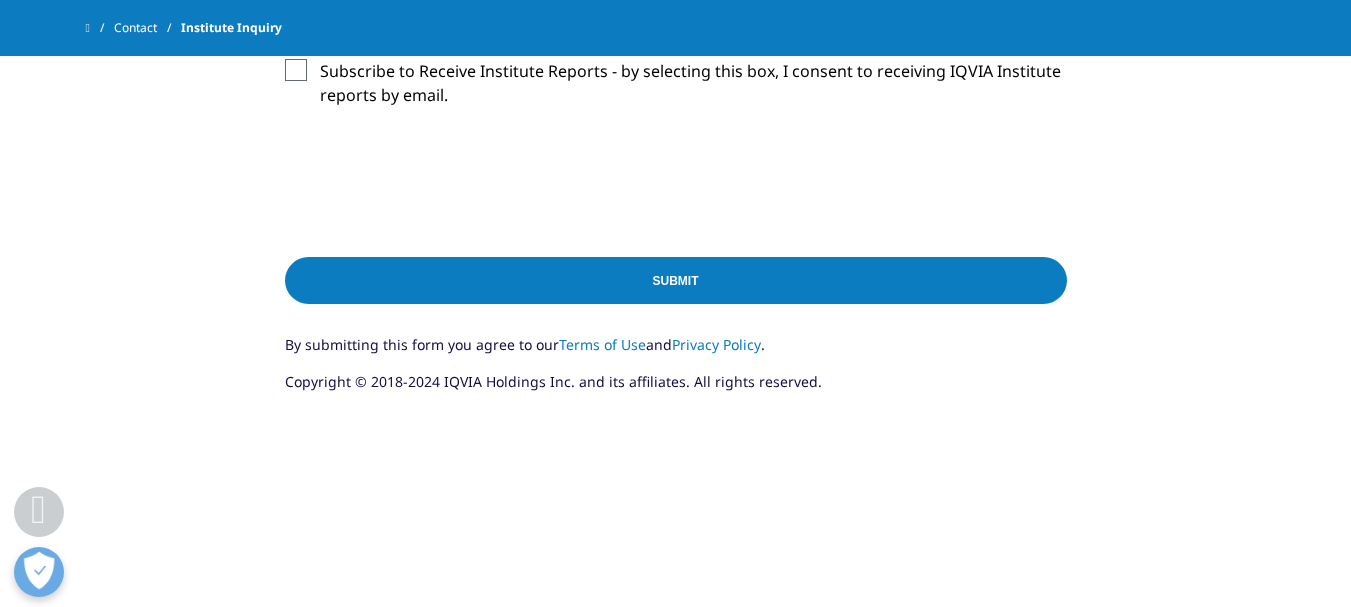 click on "Submit" at bounding box center [676, 280] 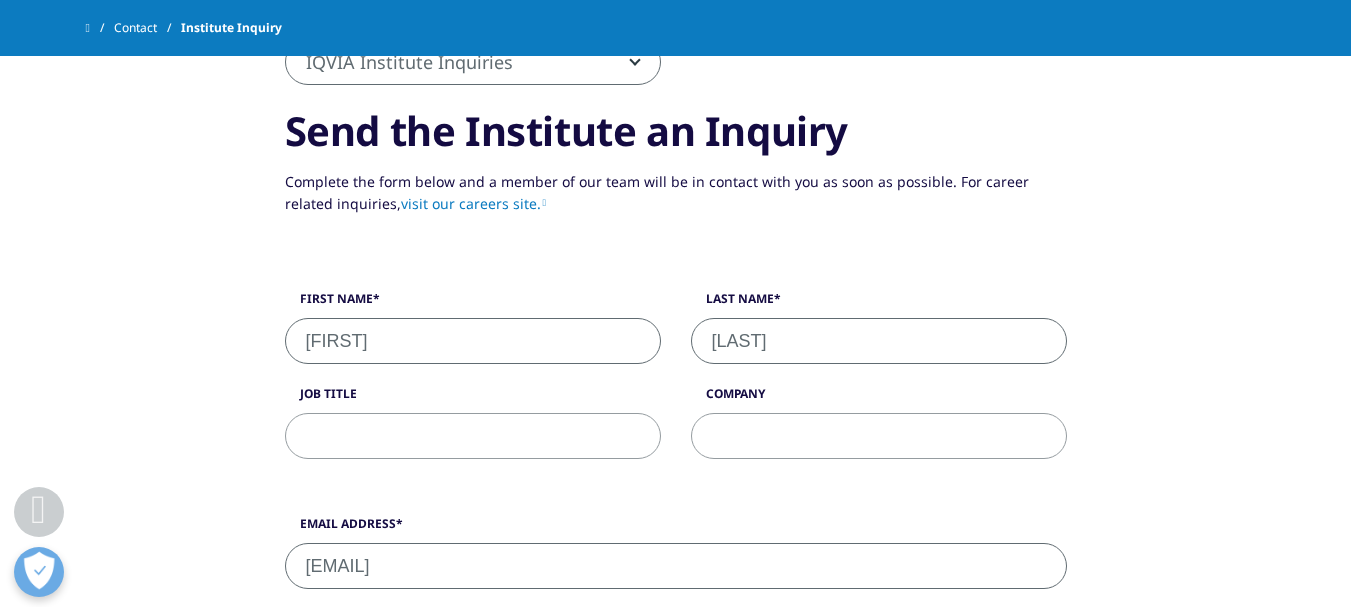 scroll, scrollTop: 487, scrollLeft: 0, axis: vertical 